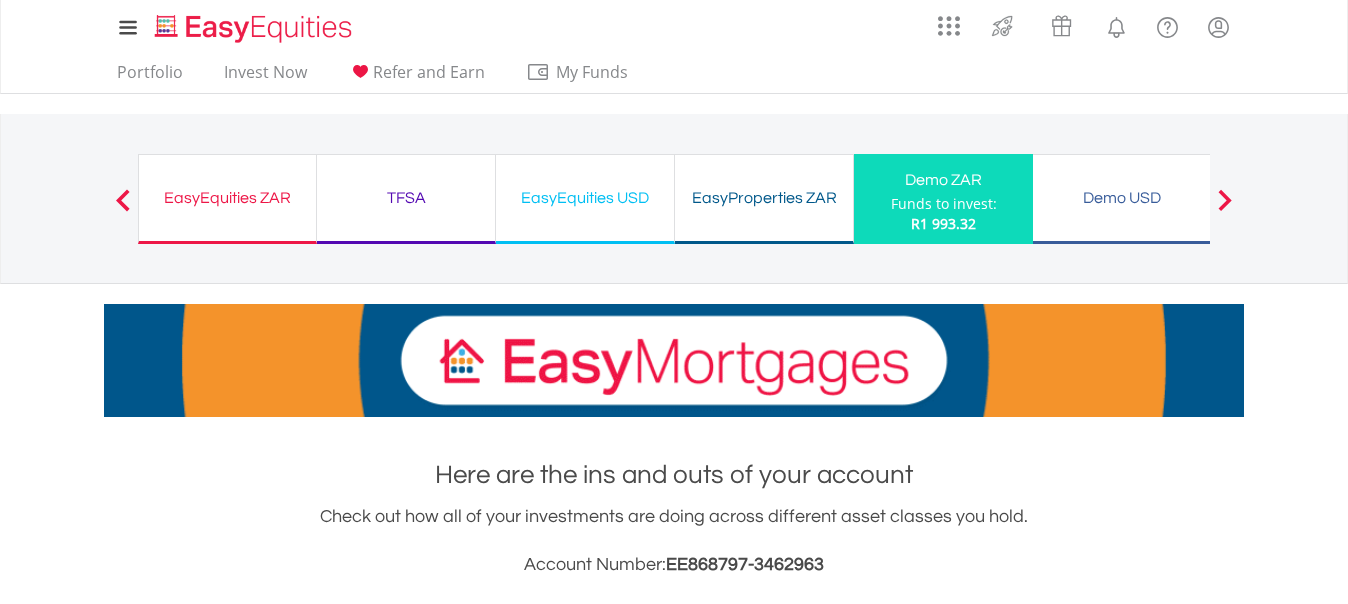 scroll, scrollTop: 509, scrollLeft: 0, axis: vertical 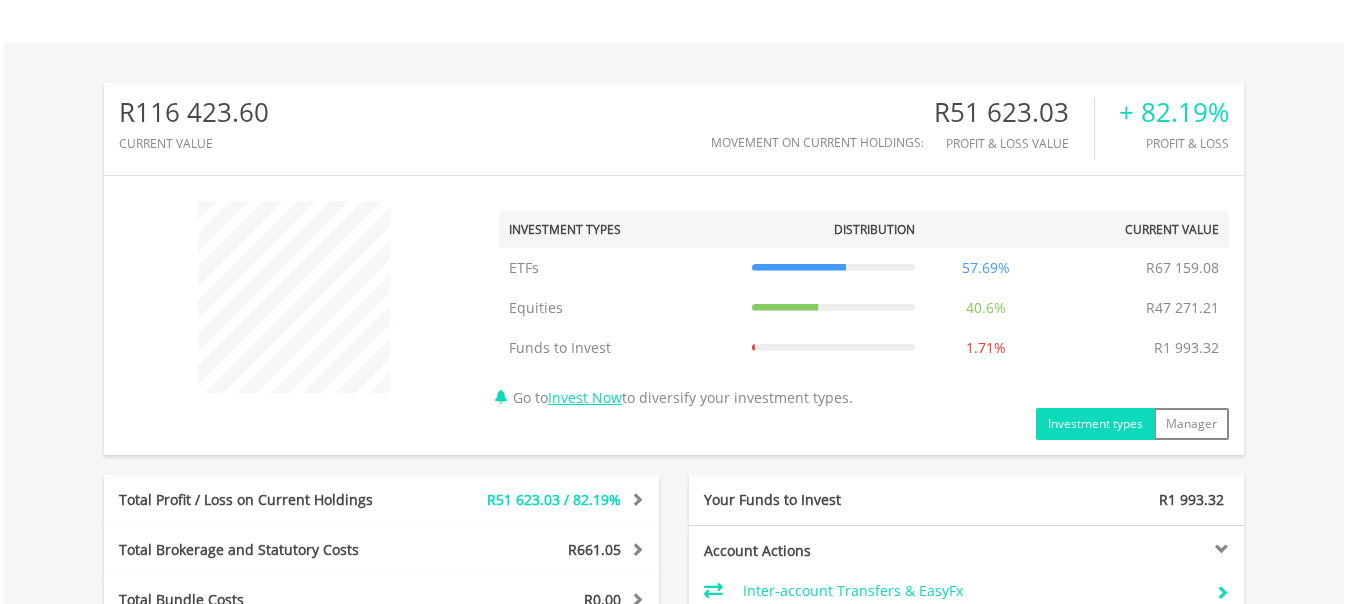 click on "My Investments
Invest Now
New Listings
Sell
My Recurring Investments
Pending Orders
Vouchers
Buy a Voucher
Redeem a Voucher
Account Management" at bounding box center (674, 298) 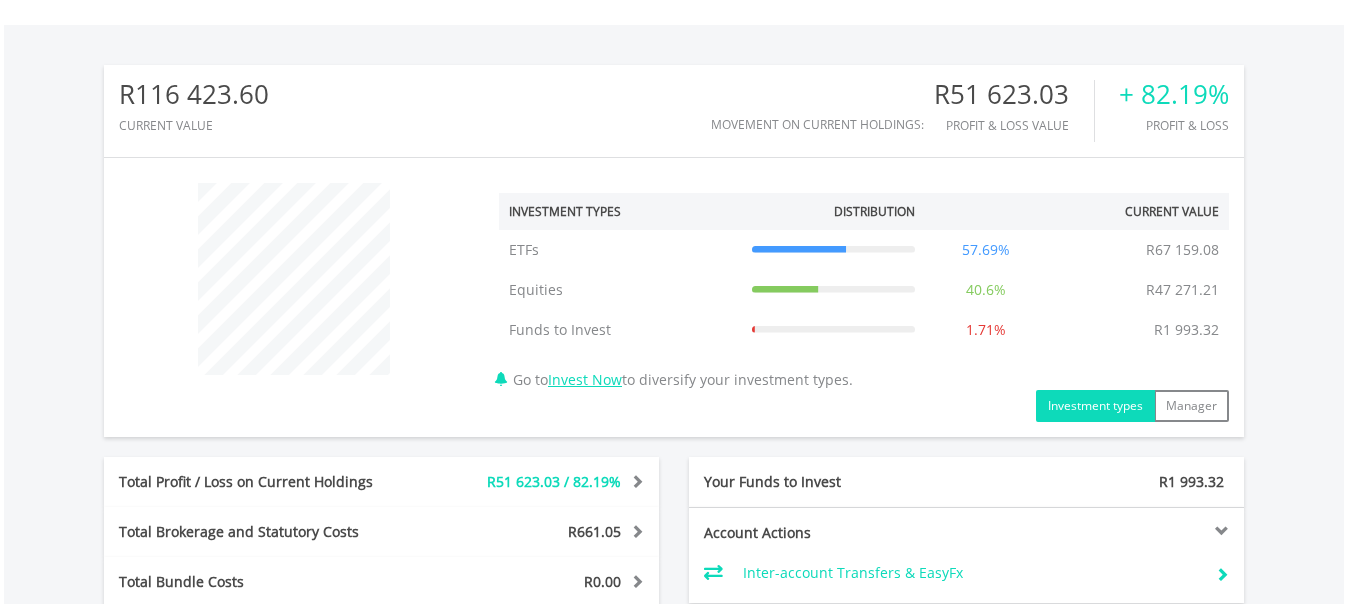 scroll, scrollTop: 588, scrollLeft: 0, axis: vertical 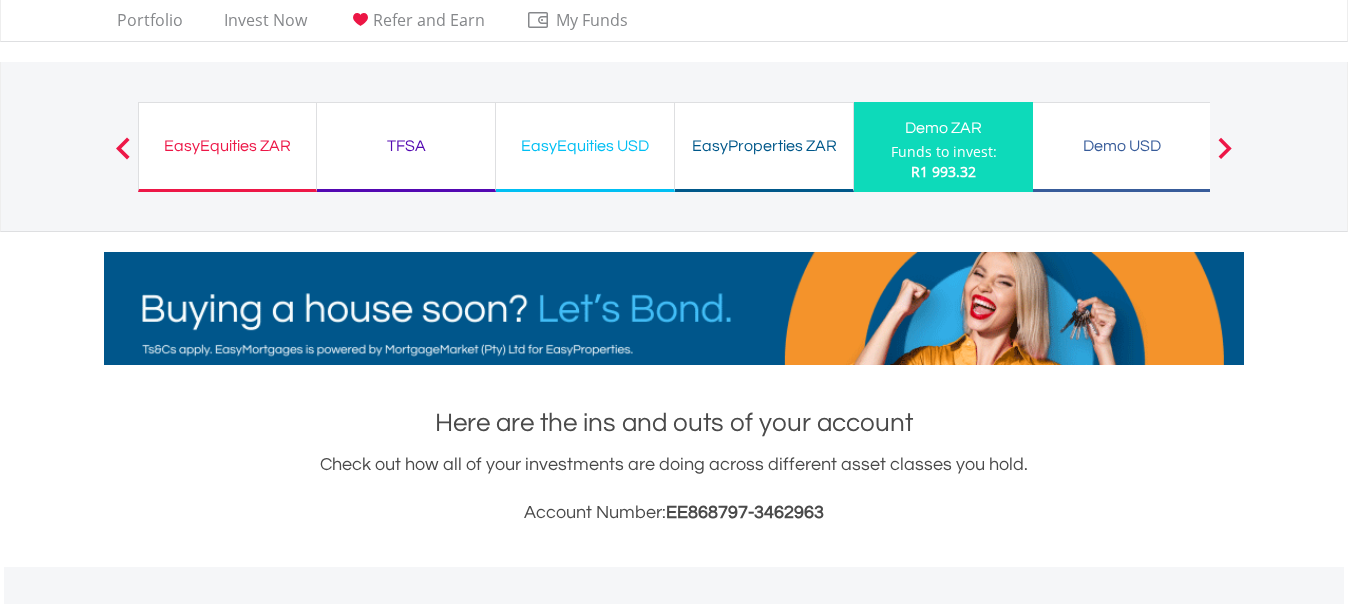 click on "EasyProperties ZAR" at bounding box center [764, 146] 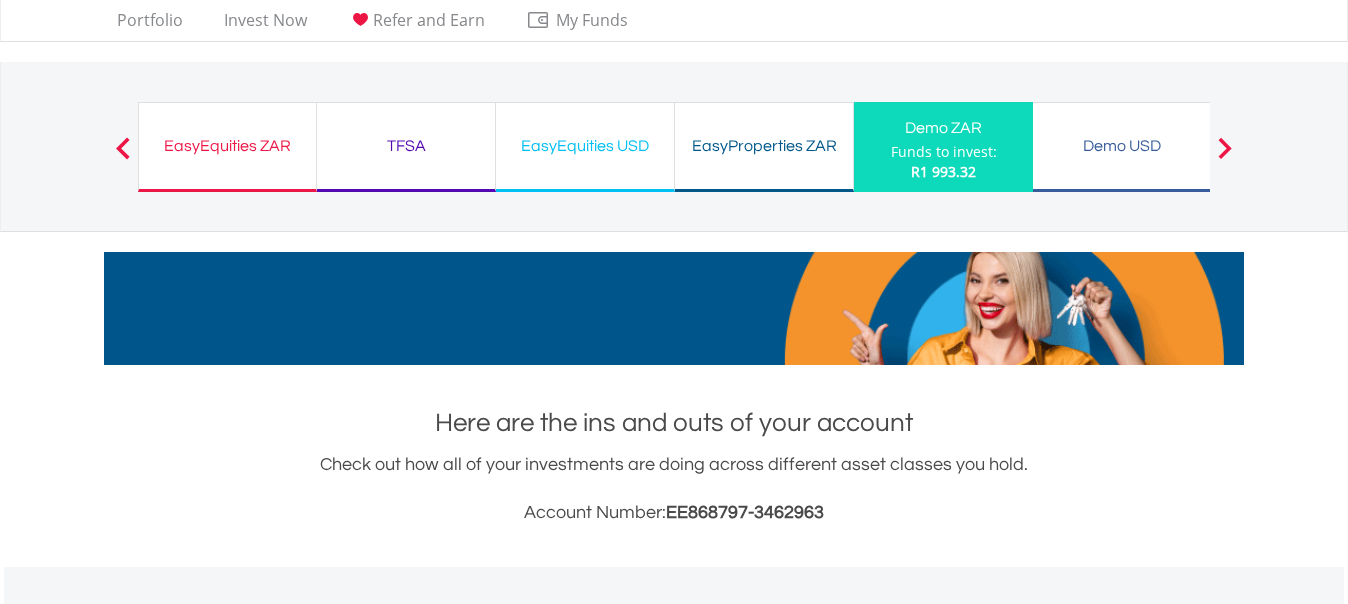 click on "EasyEquities ZAR" at bounding box center [227, 146] 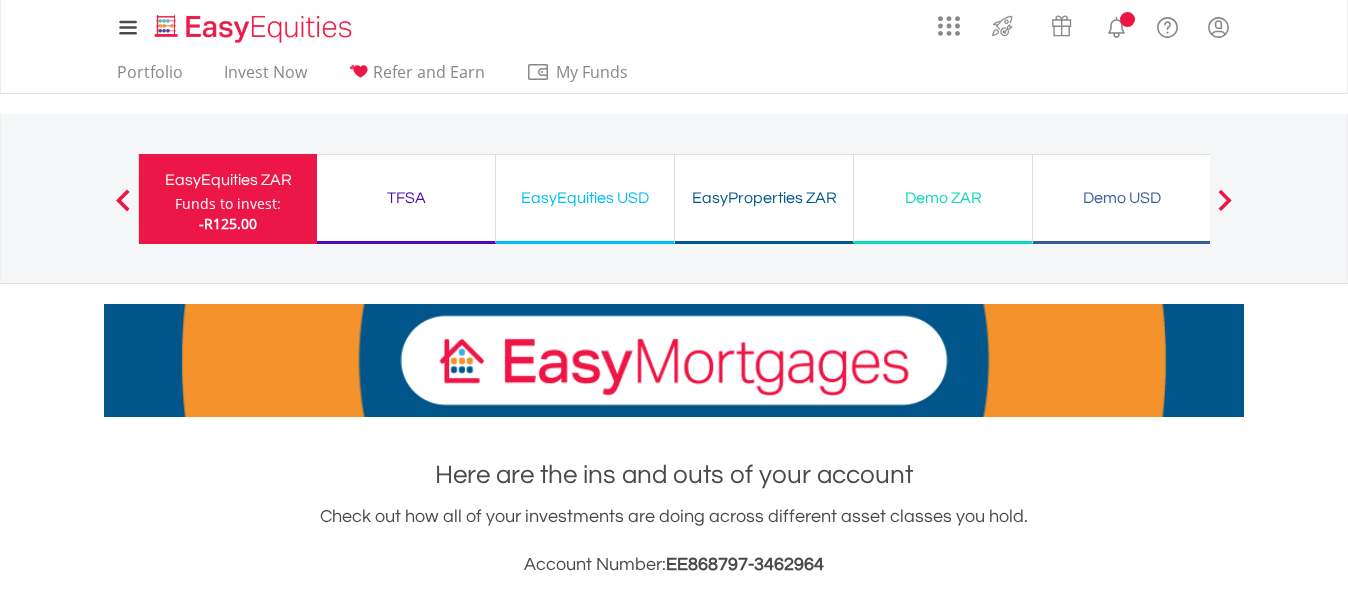 scroll, scrollTop: 0, scrollLeft: 0, axis: both 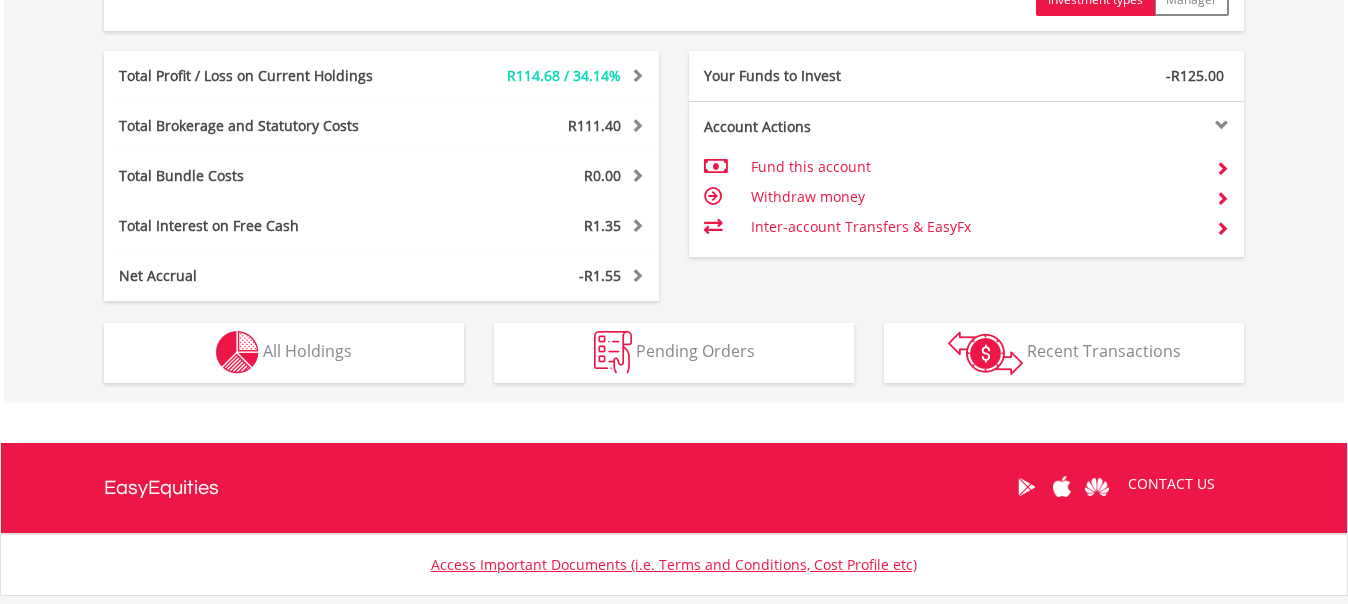 click on "Inter-account Transfers & EasyFx" at bounding box center (975, 227) 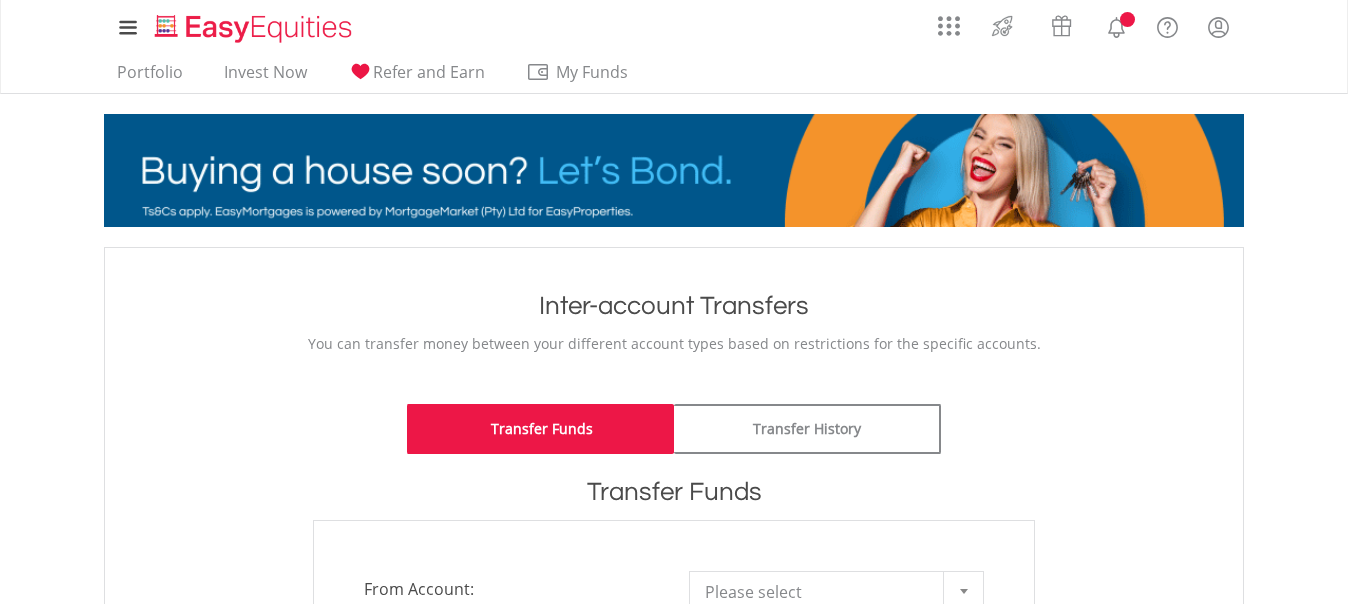 scroll, scrollTop: 0, scrollLeft: 0, axis: both 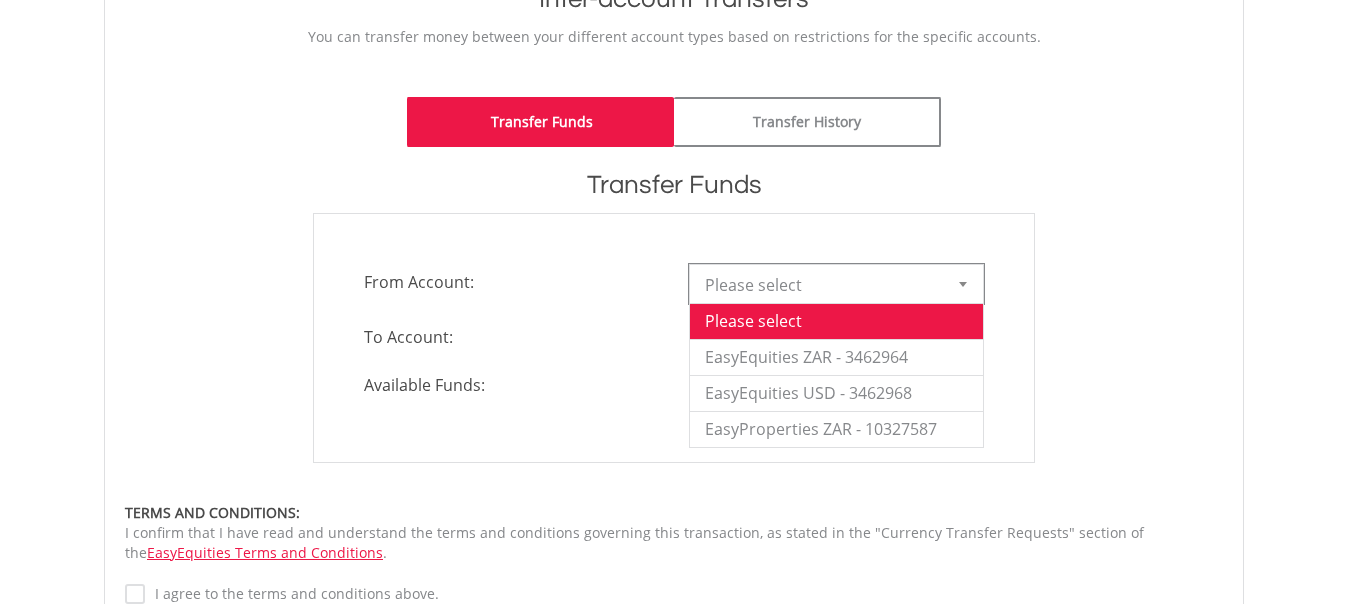 click at bounding box center [963, 284] 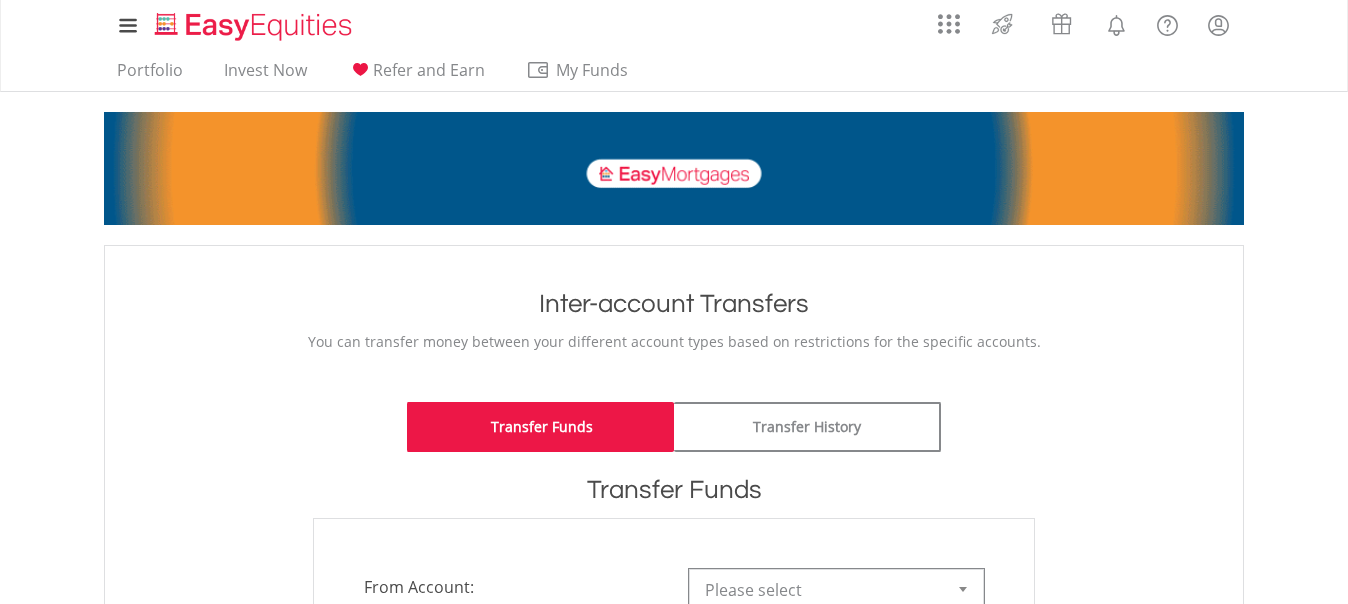 scroll, scrollTop: 0, scrollLeft: 0, axis: both 